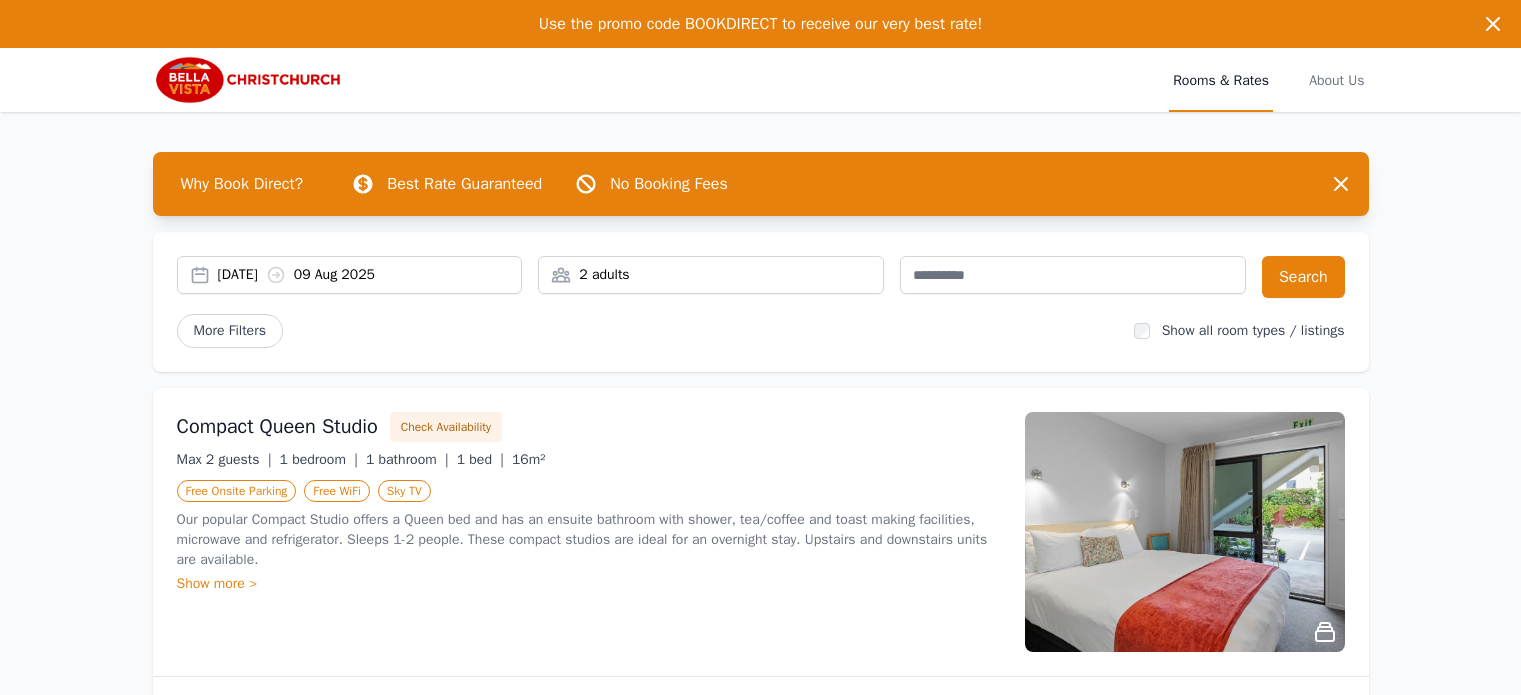 scroll, scrollTop: 0, scrollLeft: 0, axis: both 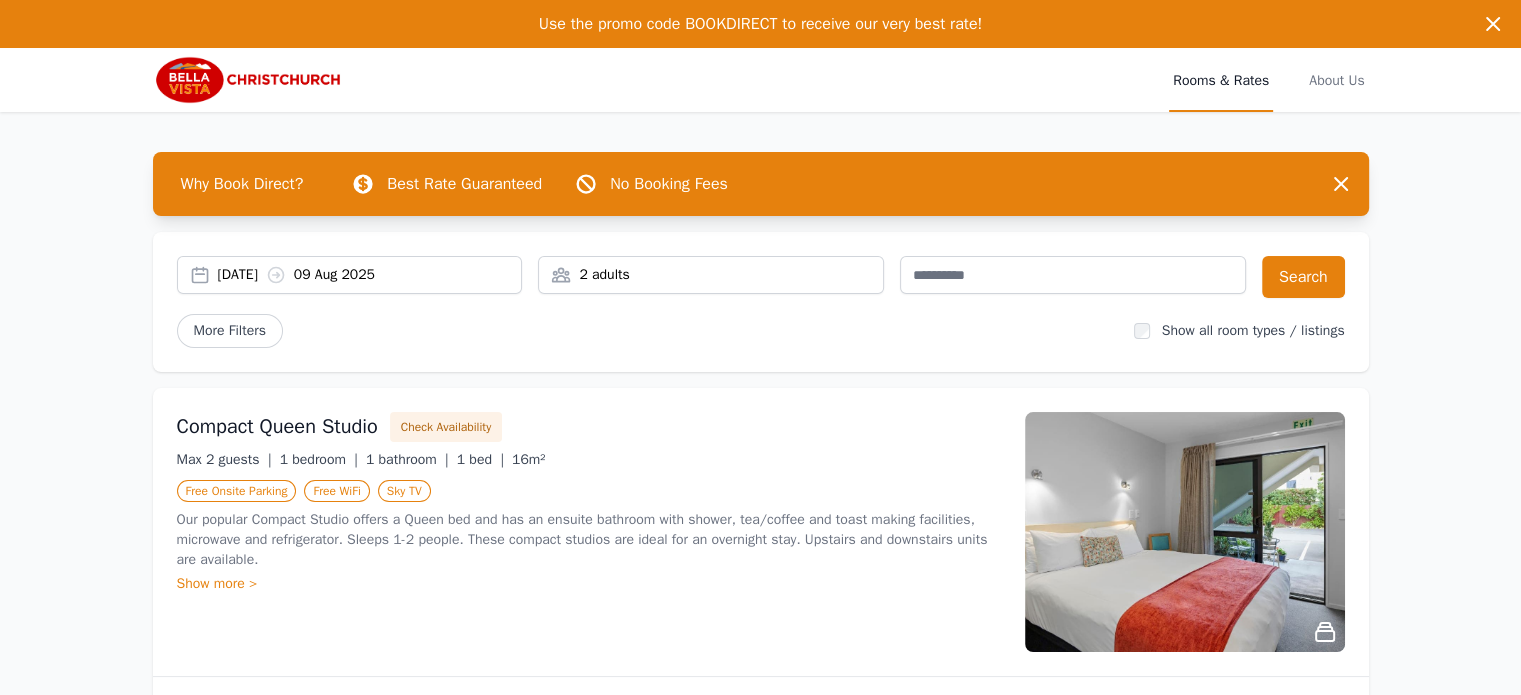 click on "[DATE] [DATE]" at bounding box center [370, 275] 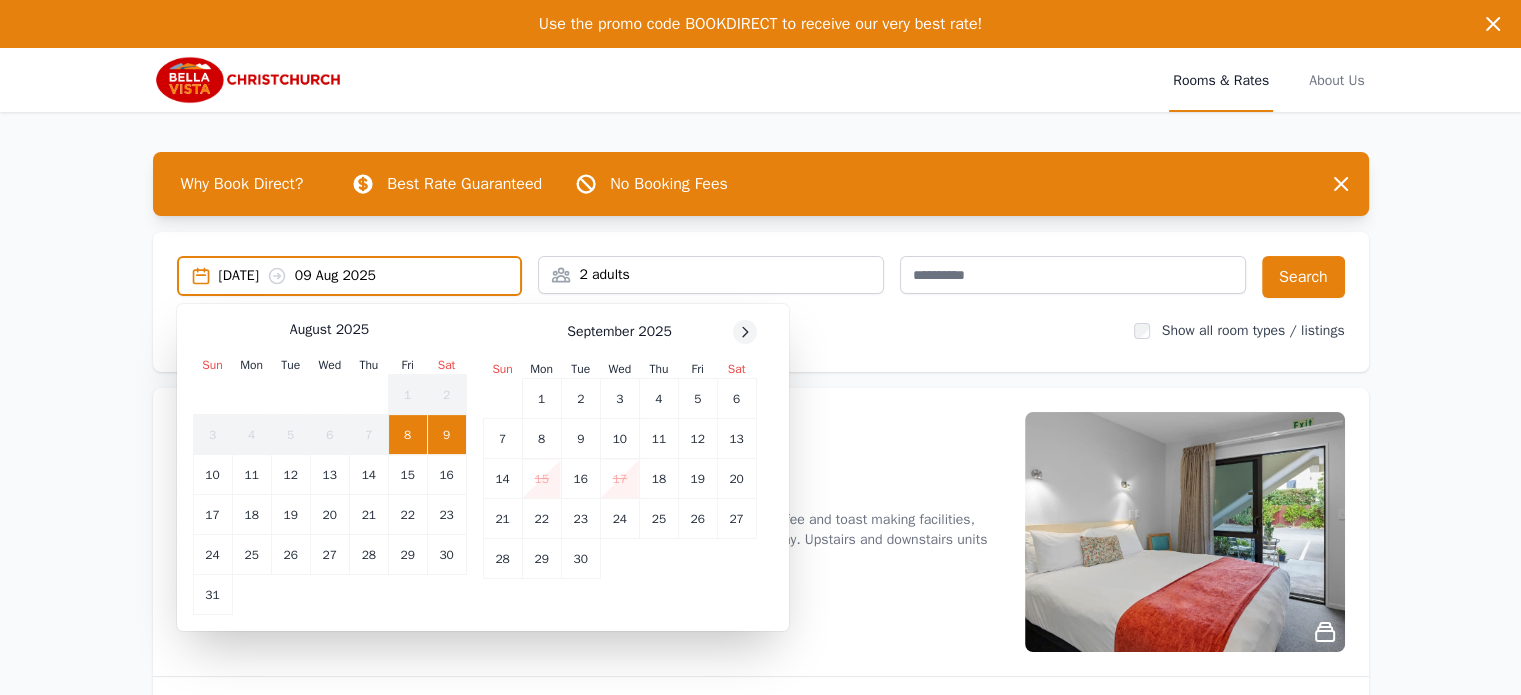 click 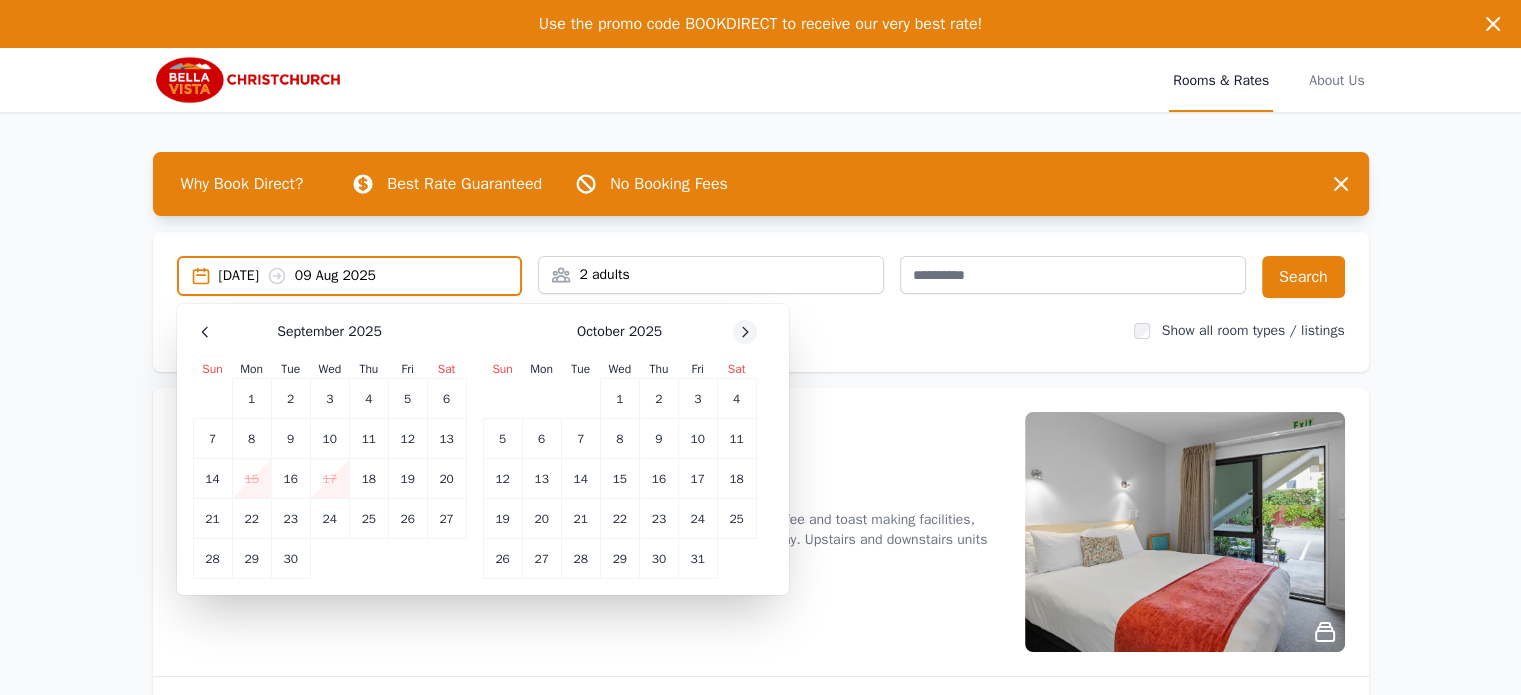 click 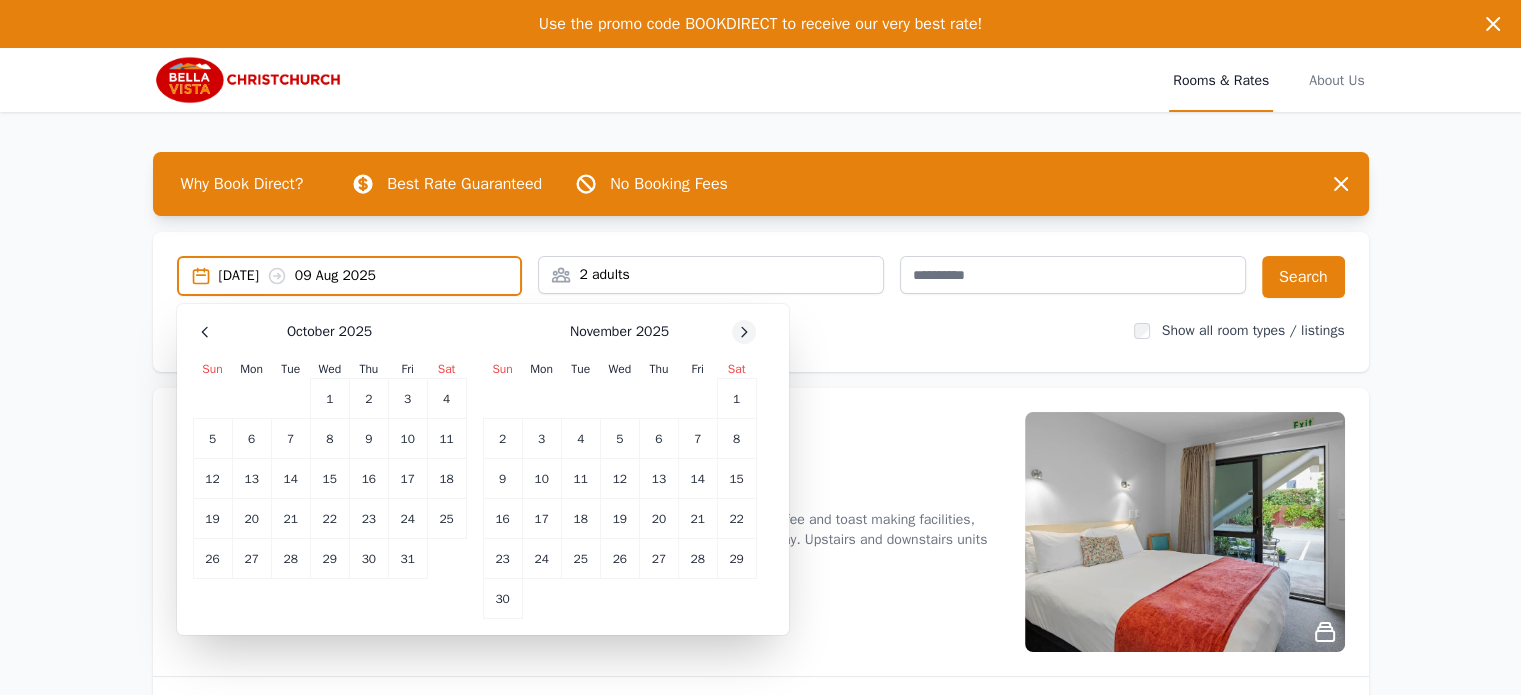 click 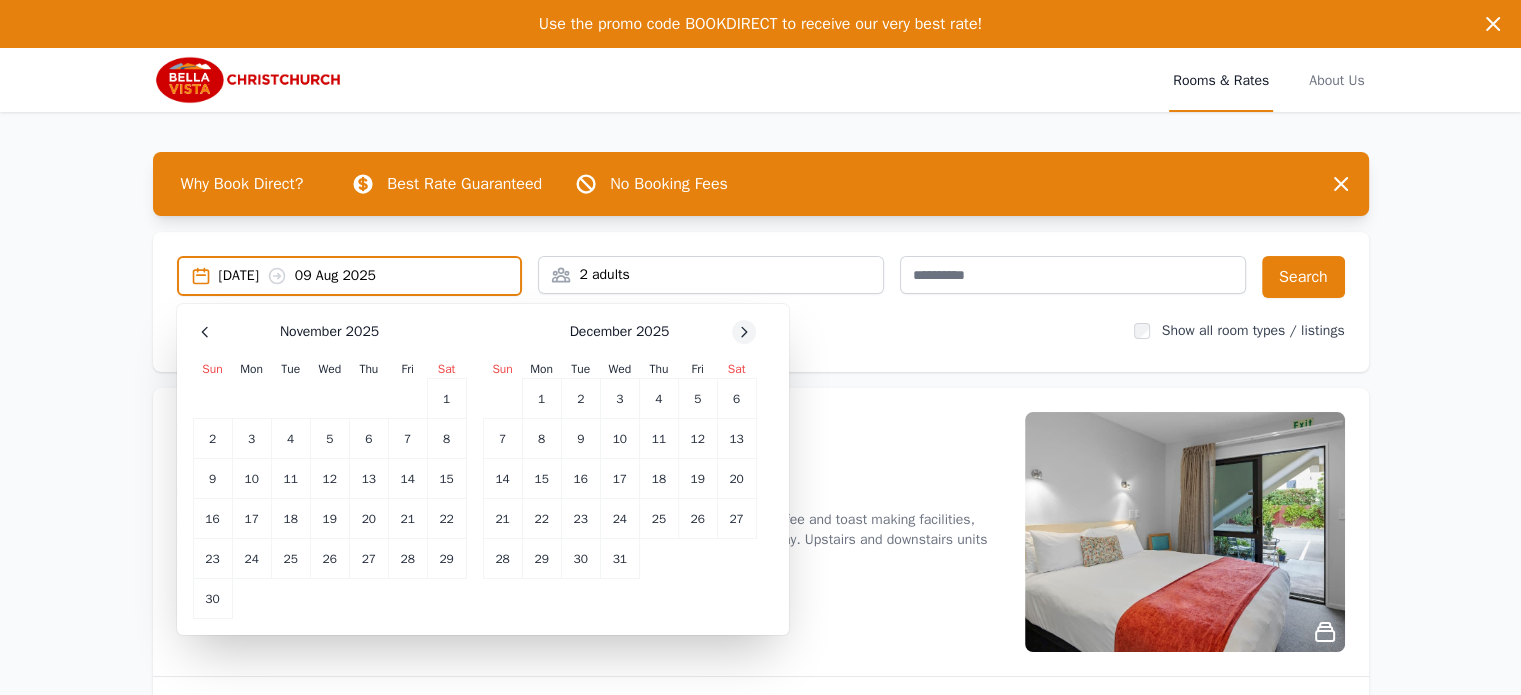 click 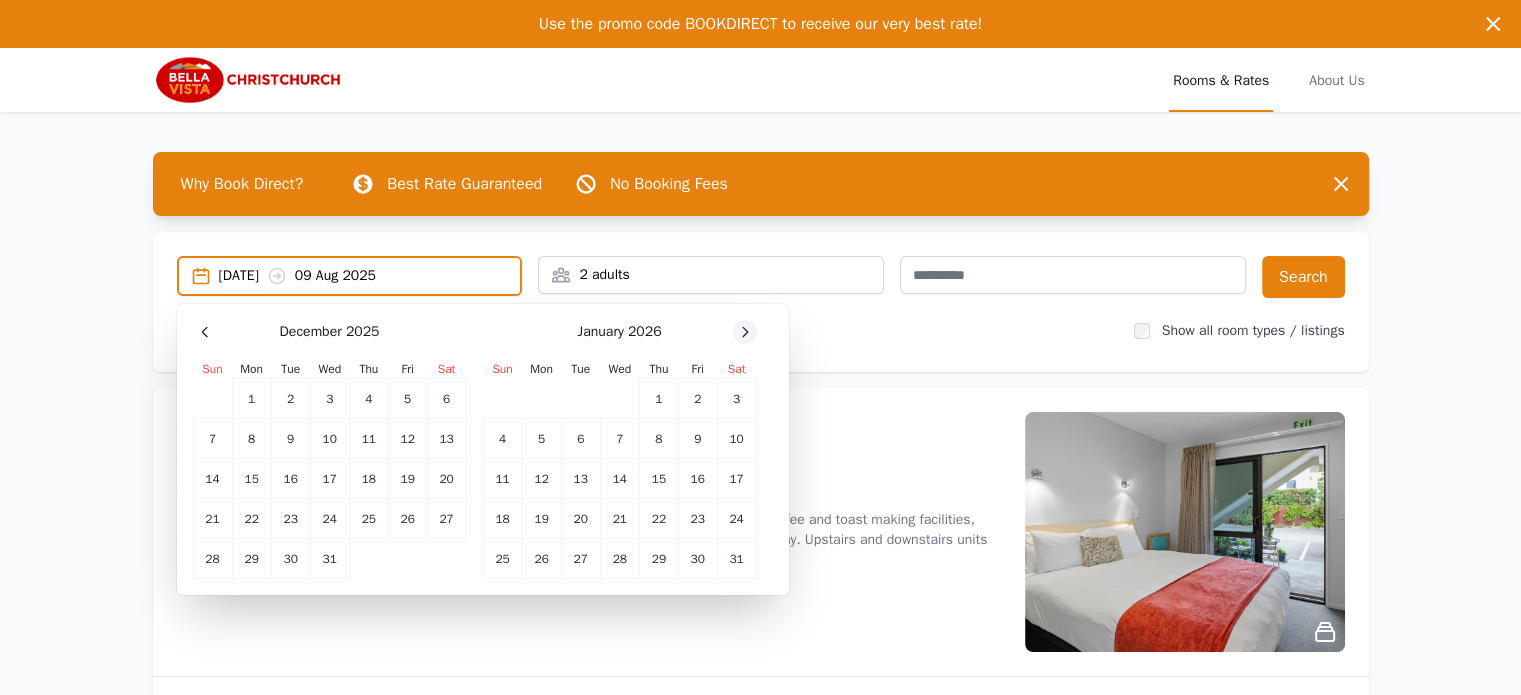 click 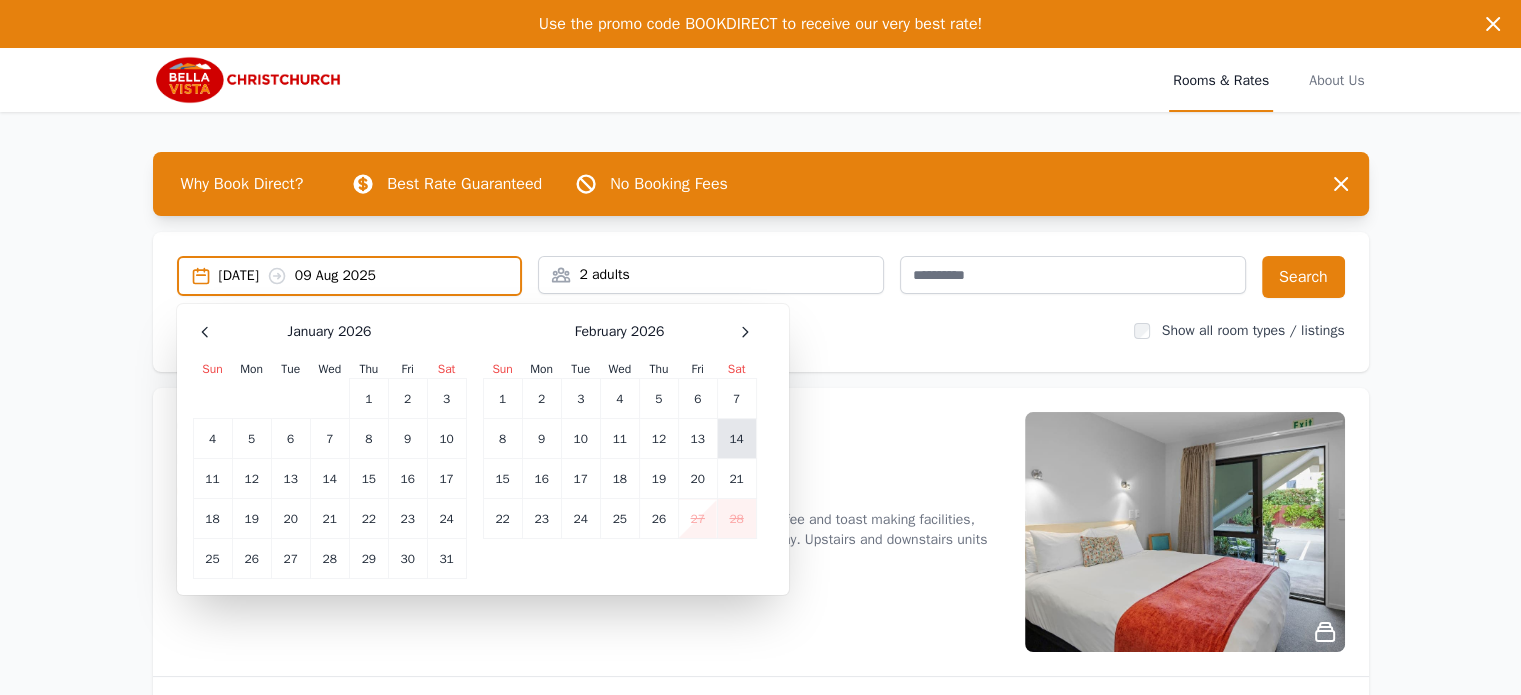 click on "14" at bounding box center [736, 439] 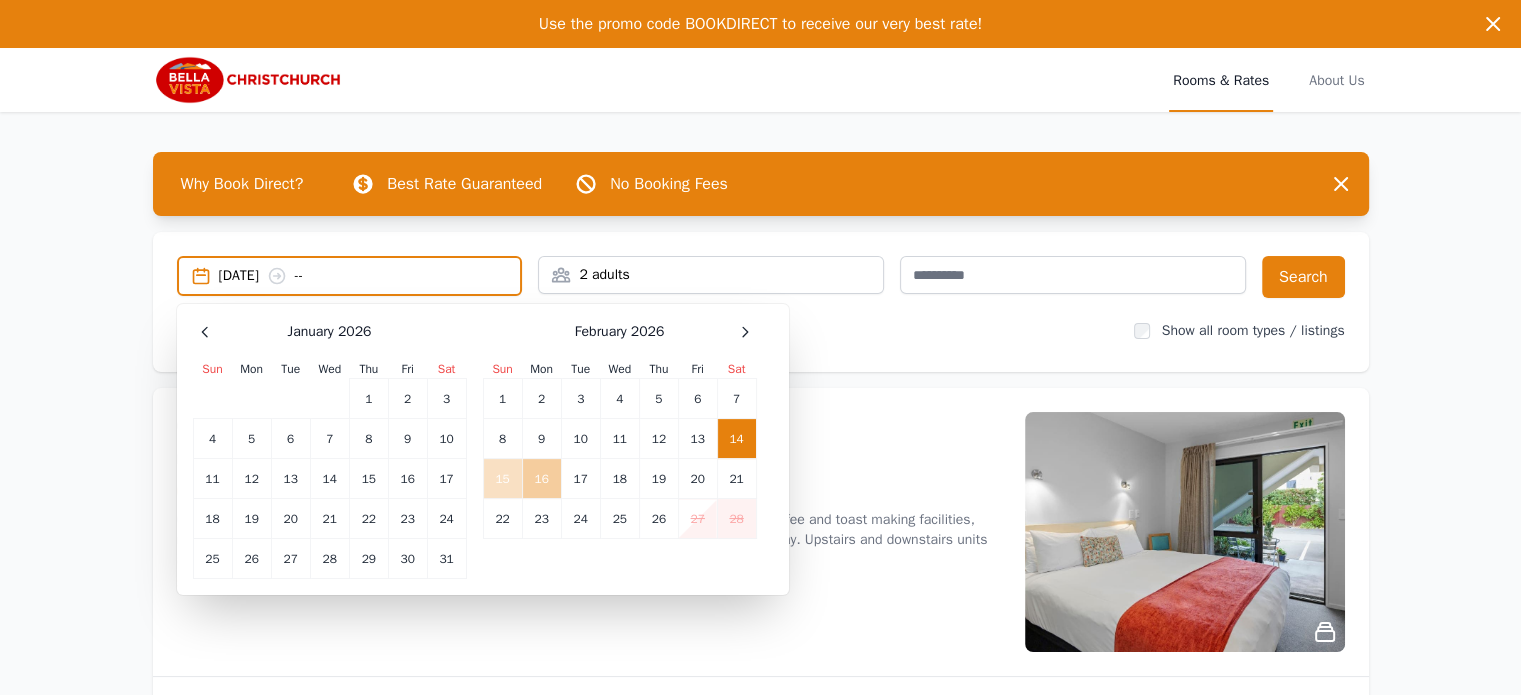 click on "16" at bounding box center [541, 479] 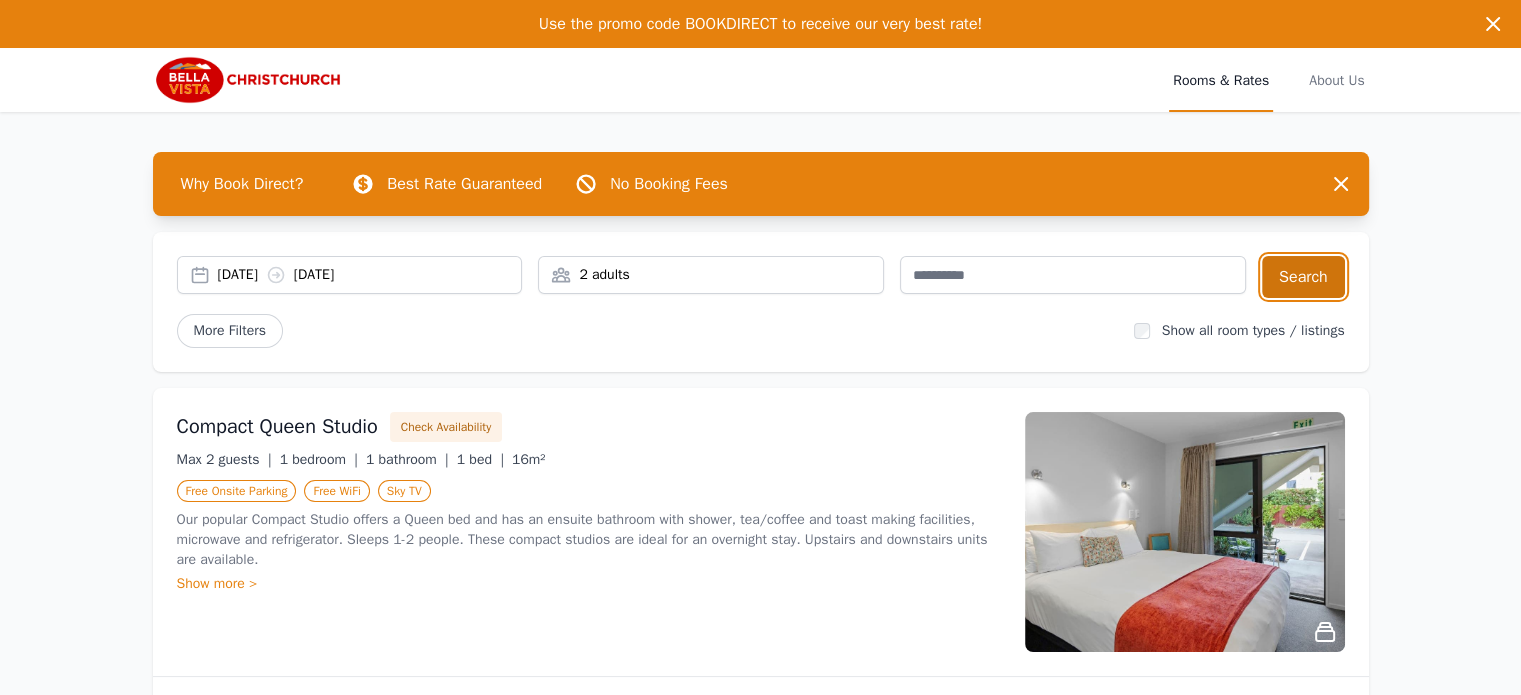 click on "Search" at bounding box center (1303, 277) 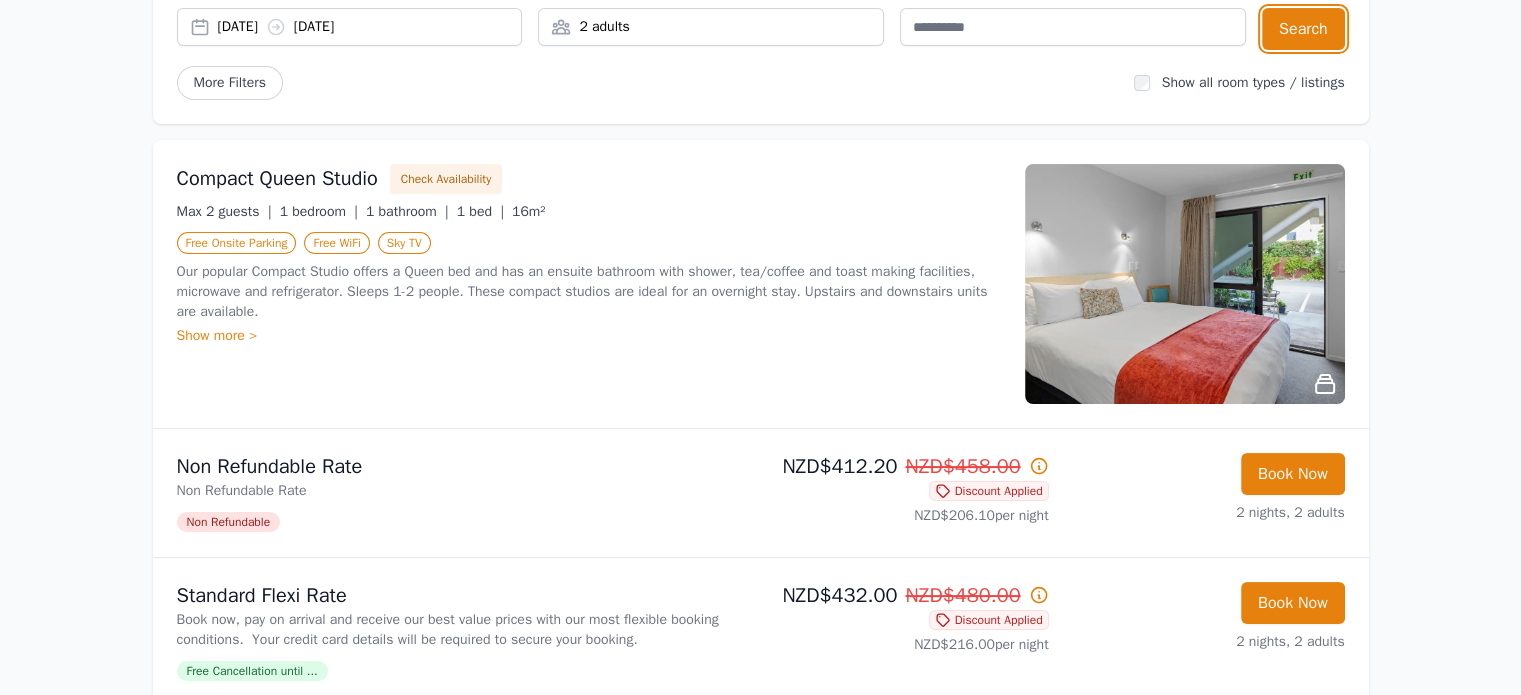 scroll, scrollTop: 0, scrollLeft: 0, axis: both 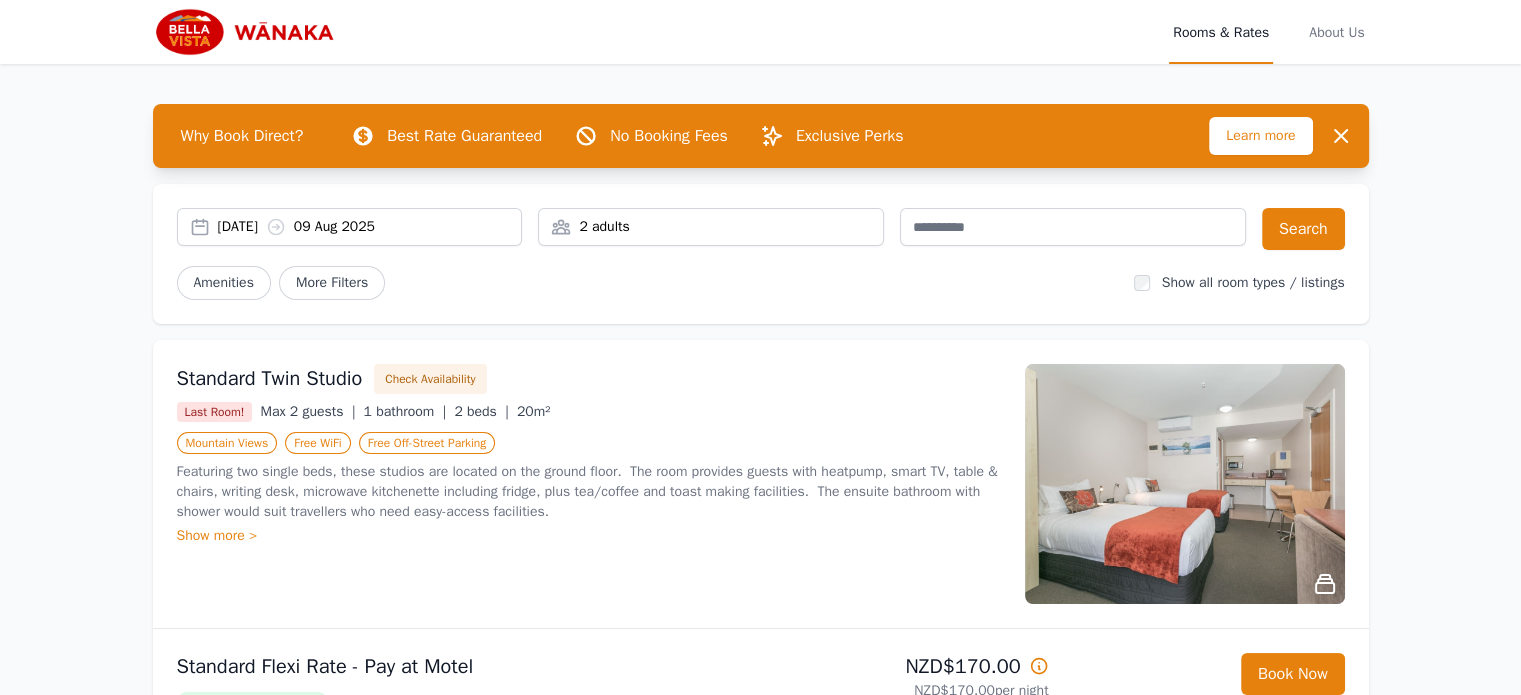 drag, startPoint x: 284, startPoint y: 223, endPoint x: 376, endPoint y: 242, distance: 93.941475 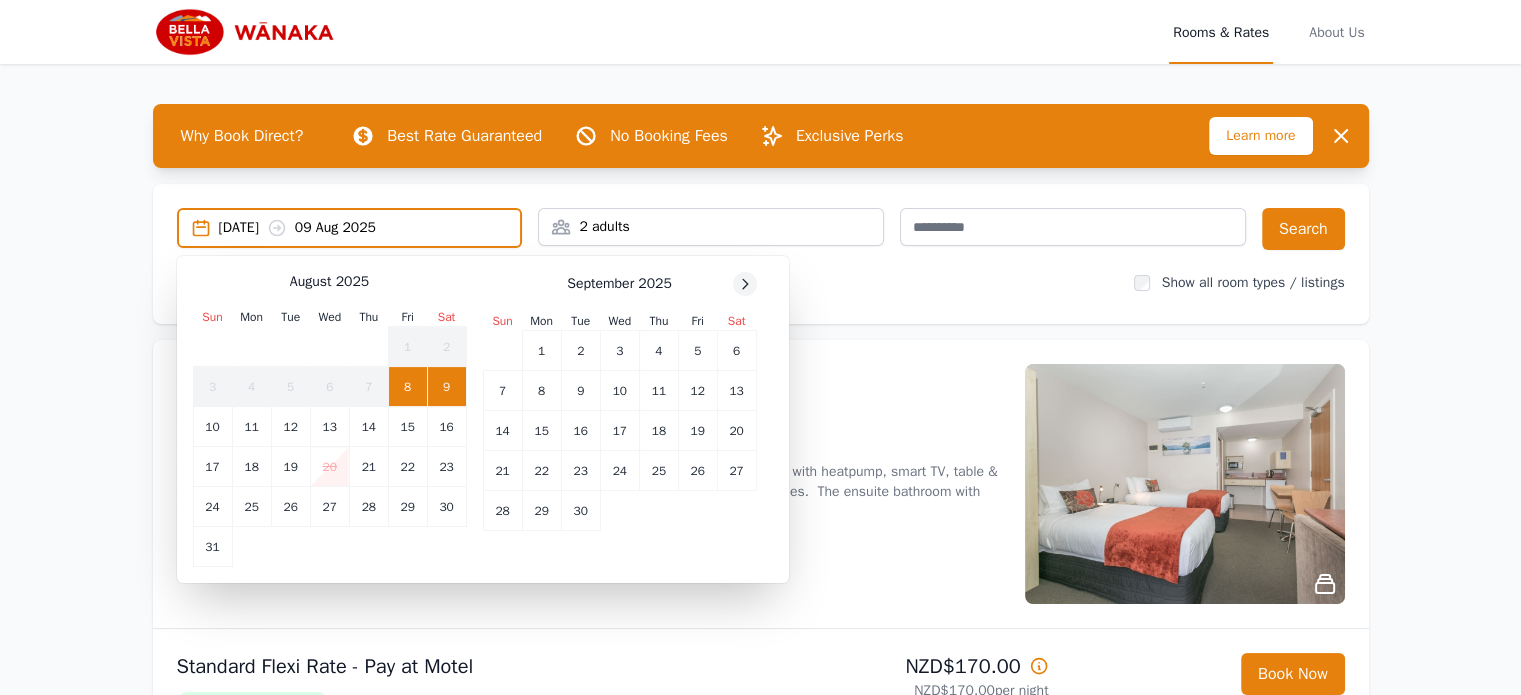 click 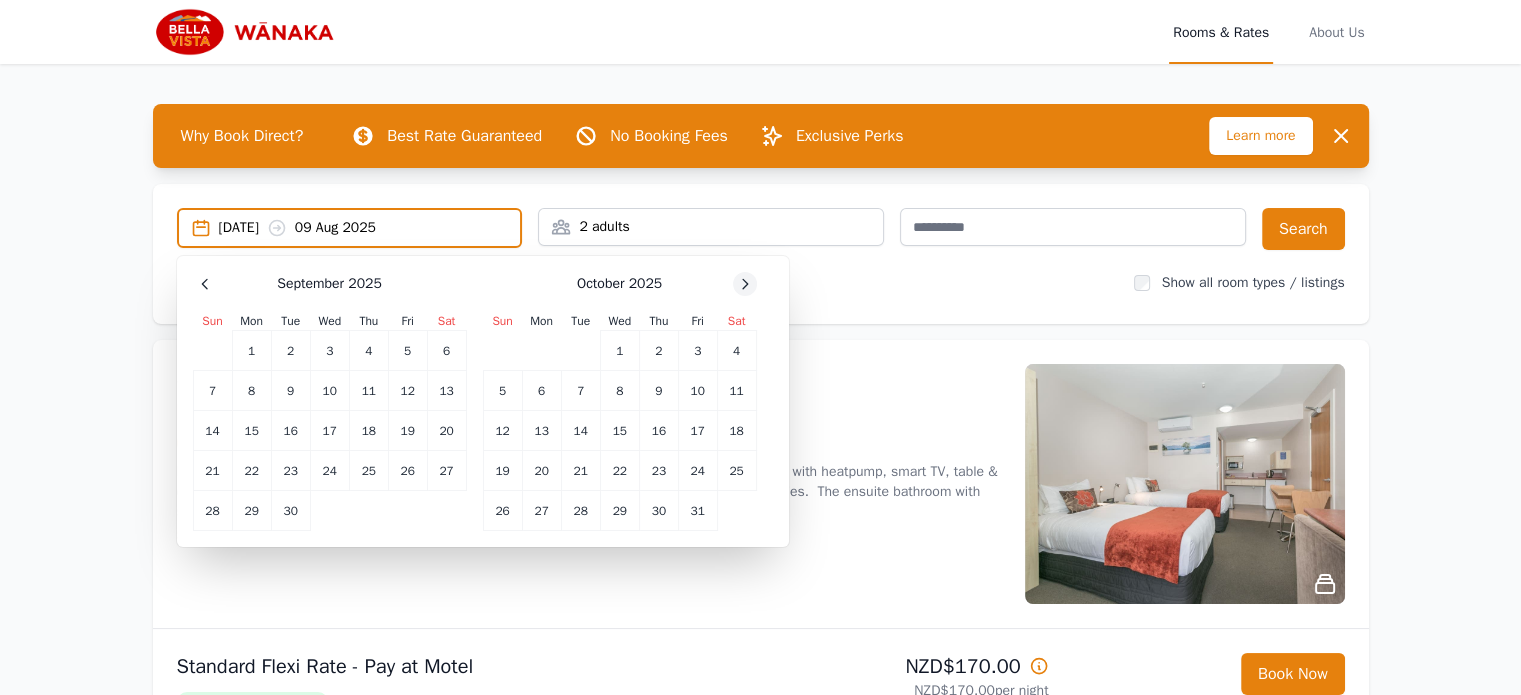 click 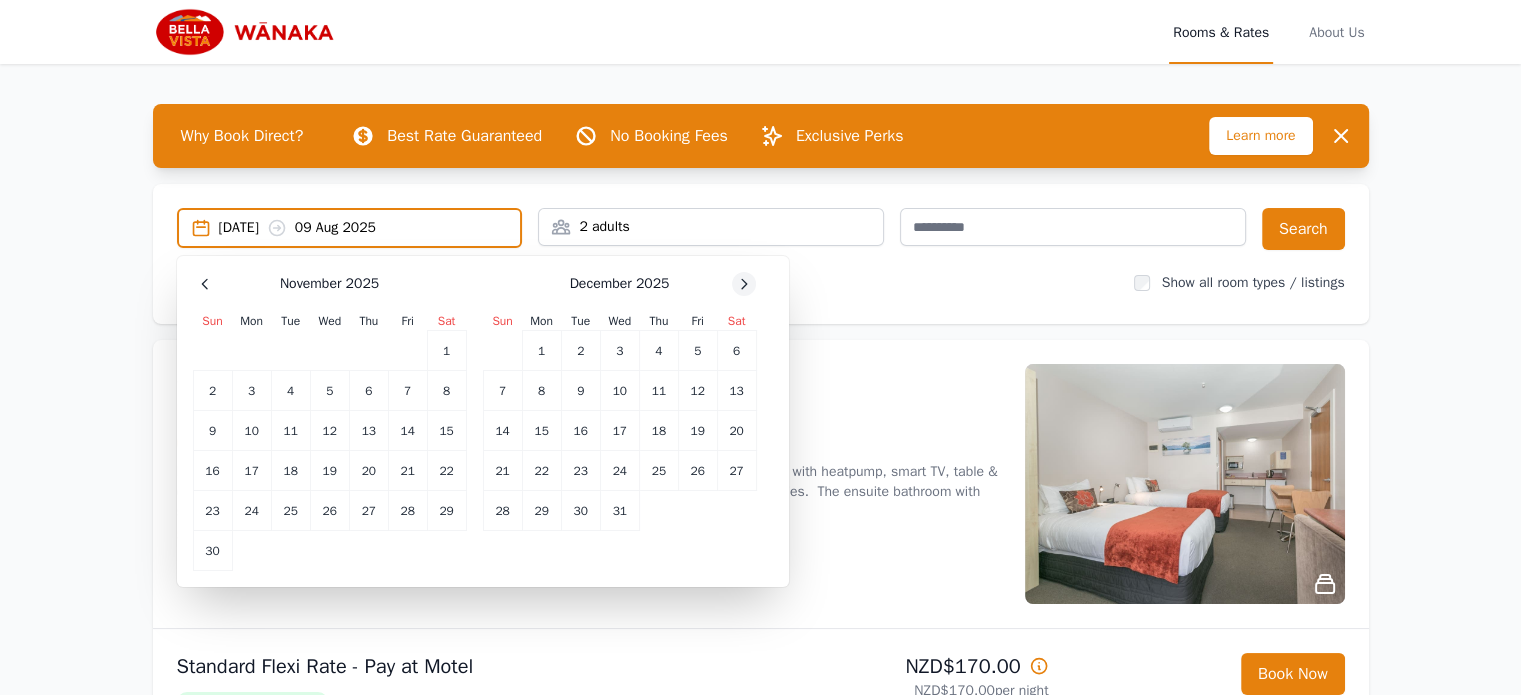 click 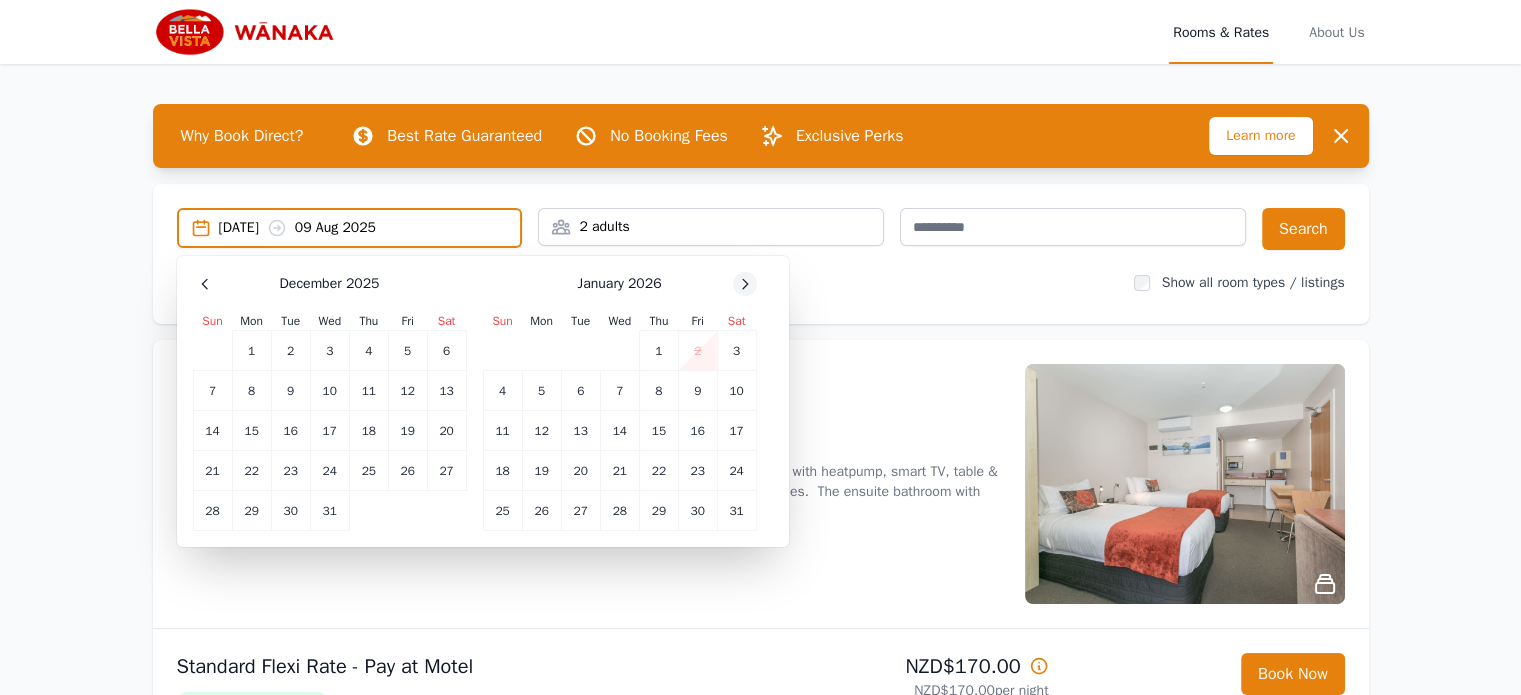 click 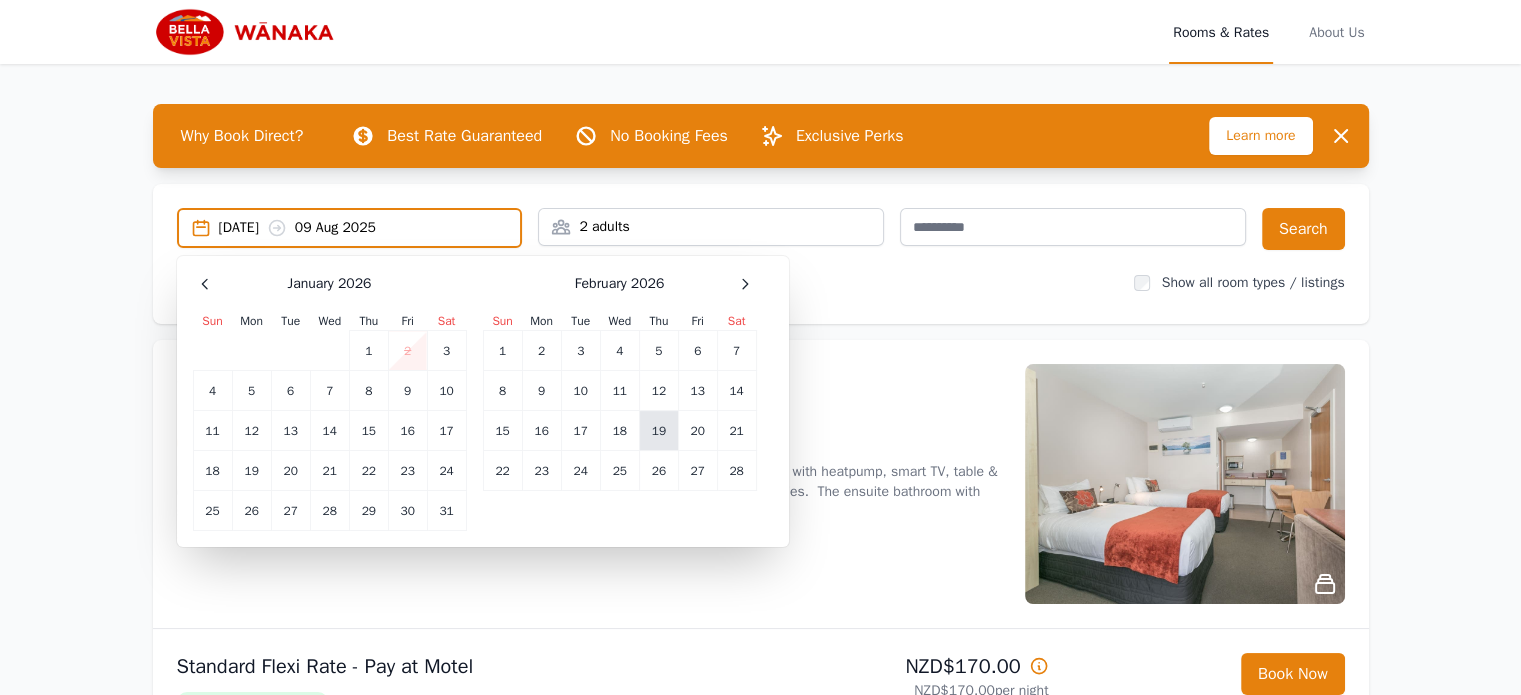 click on "19" at bounding box center (658, 431) 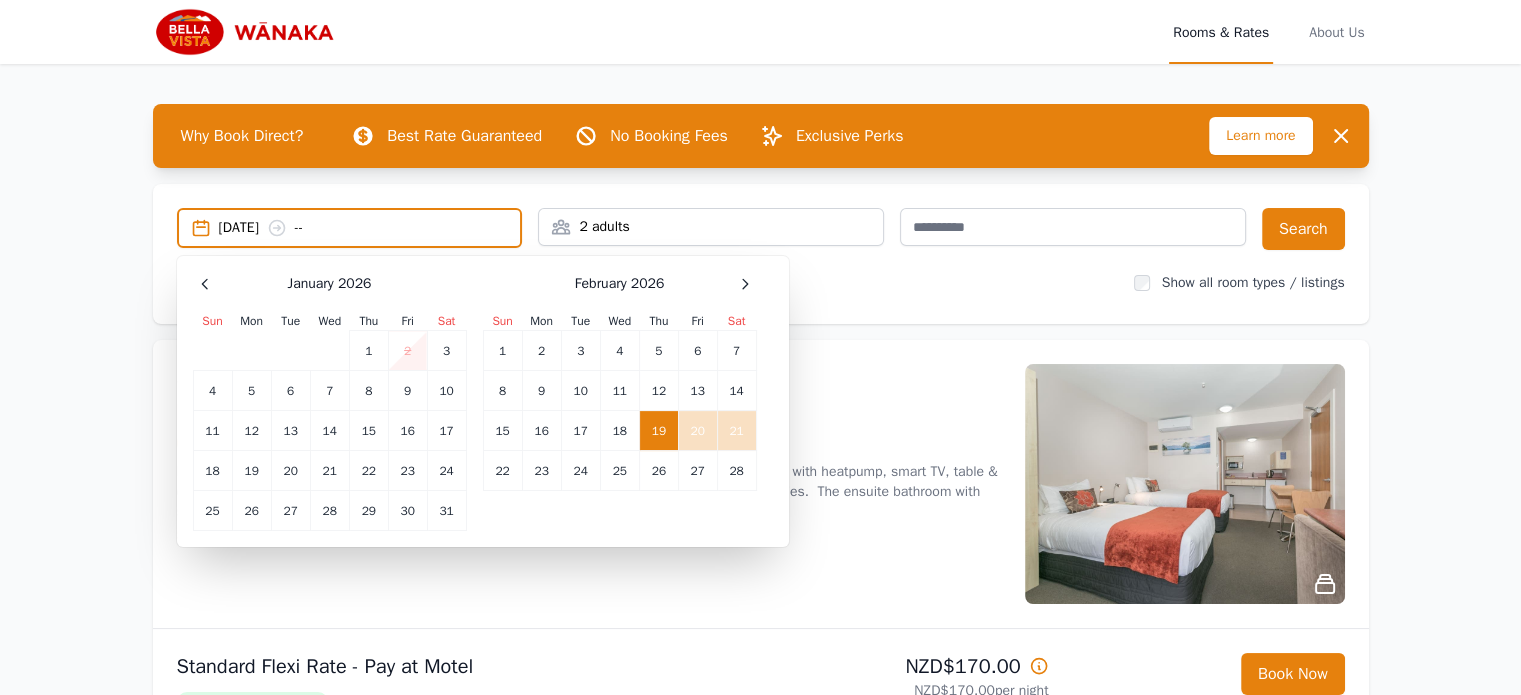 click on "21" at bounding box center [736, 431] 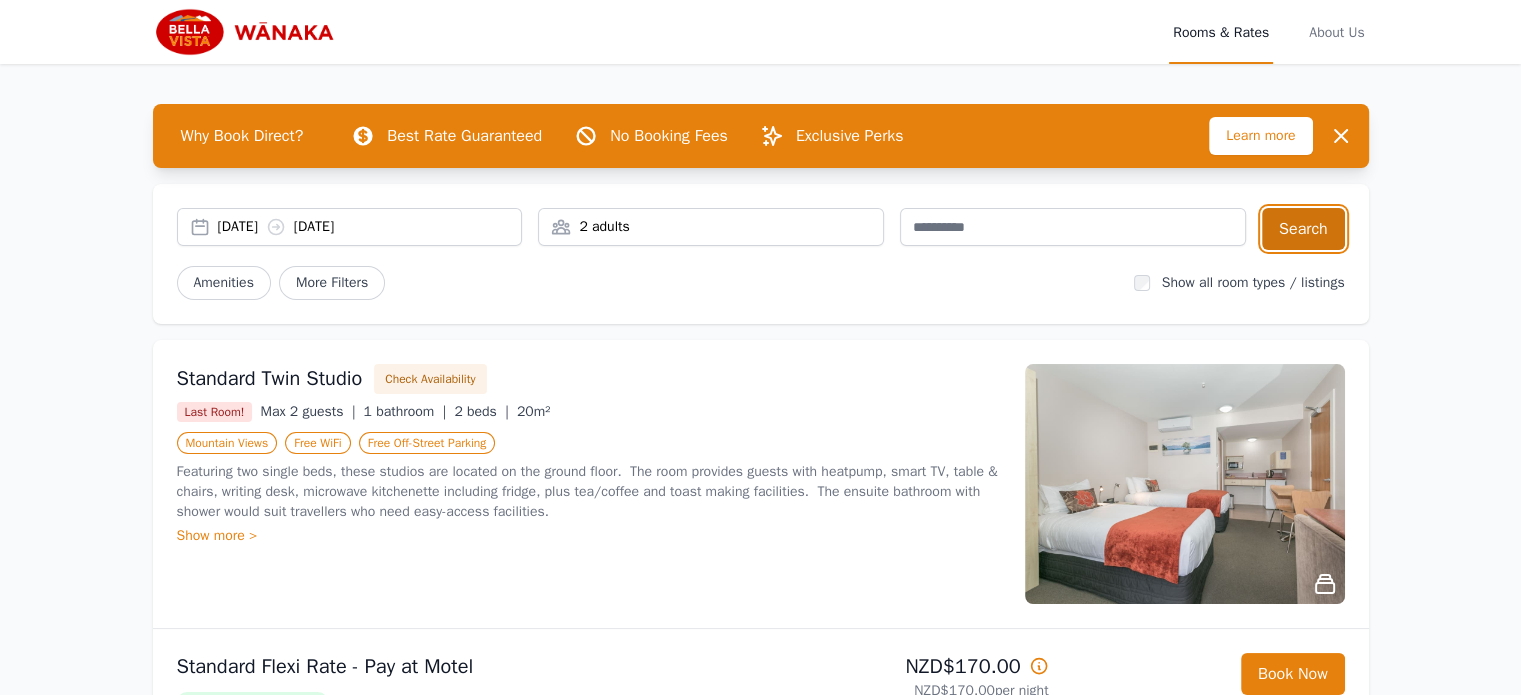 click on "Search" at bounding box center [1303, 229] 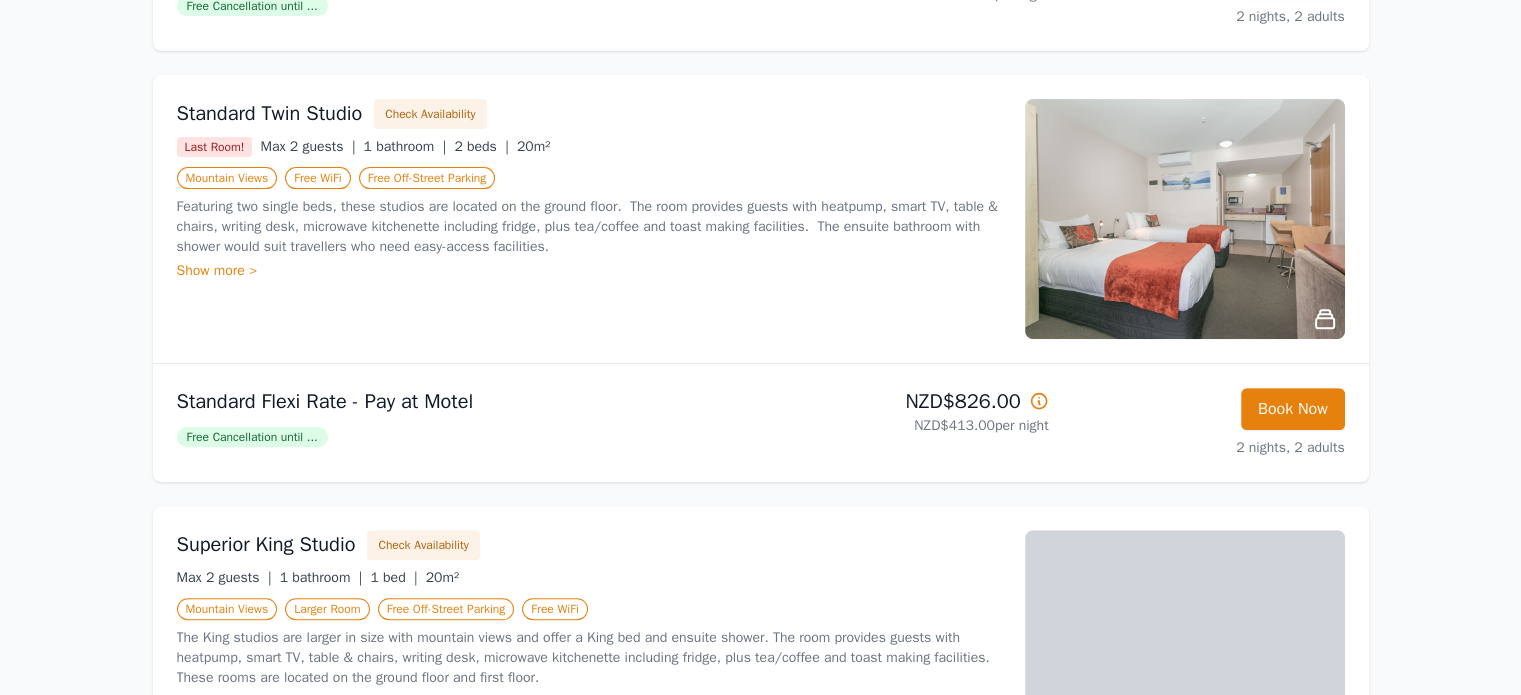scroll, scrollTop: 796, scrollLeft: 0, axis: vertical 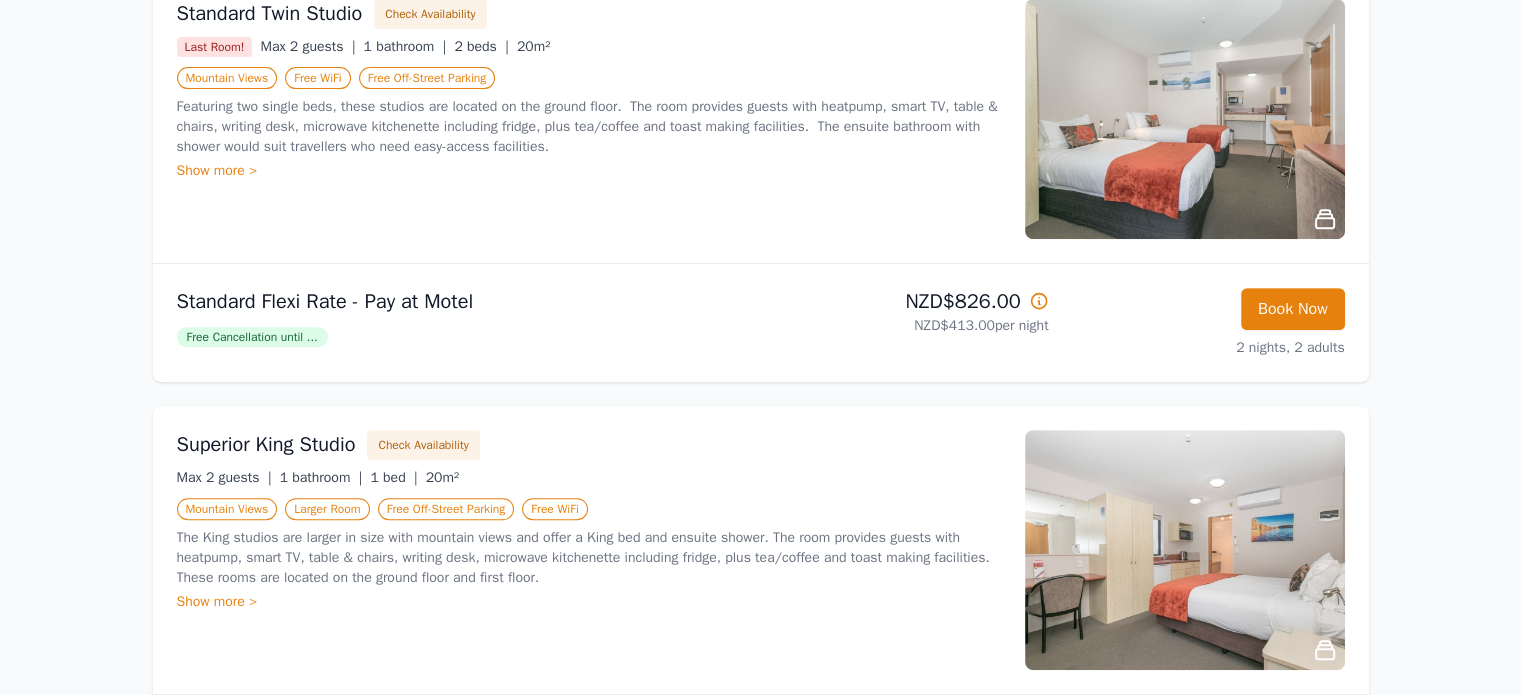type 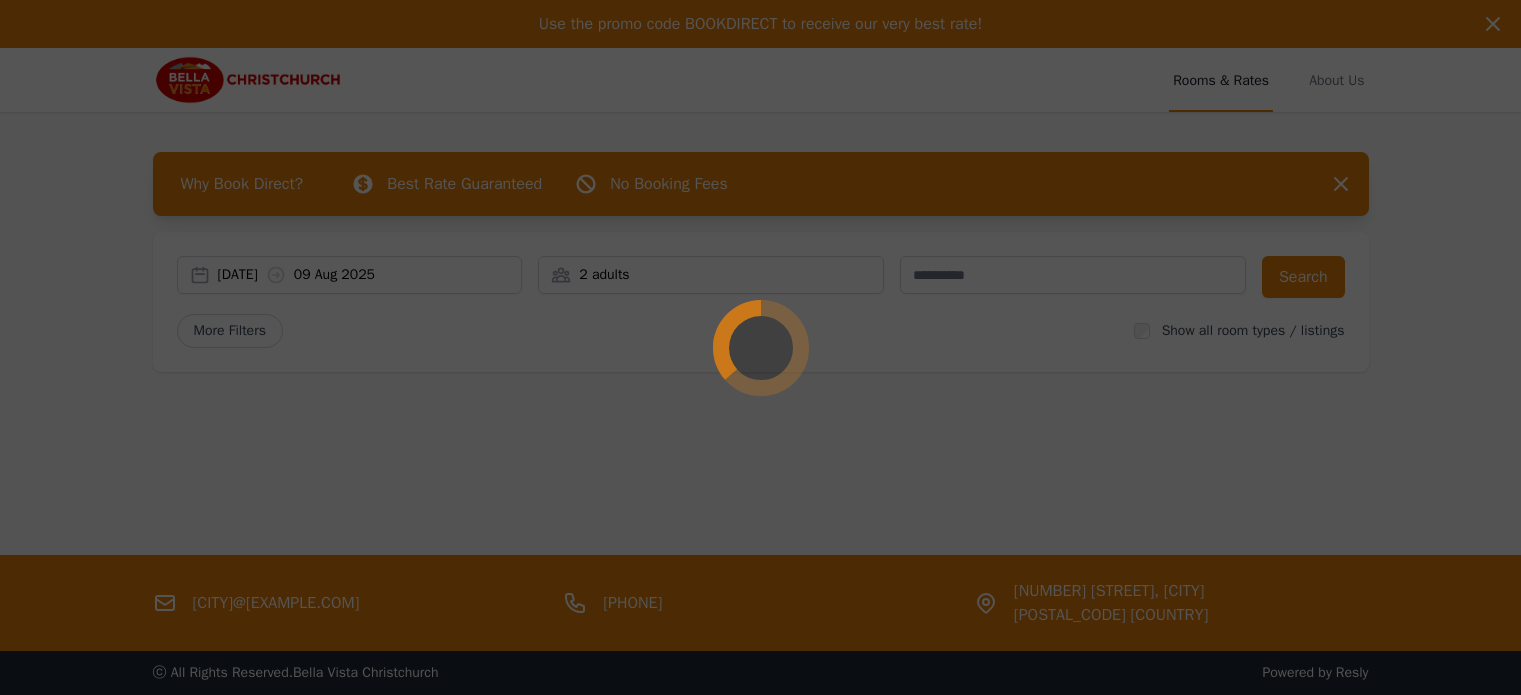 scroll, scrollTop: 0, scrollLeft: 0, axis: both 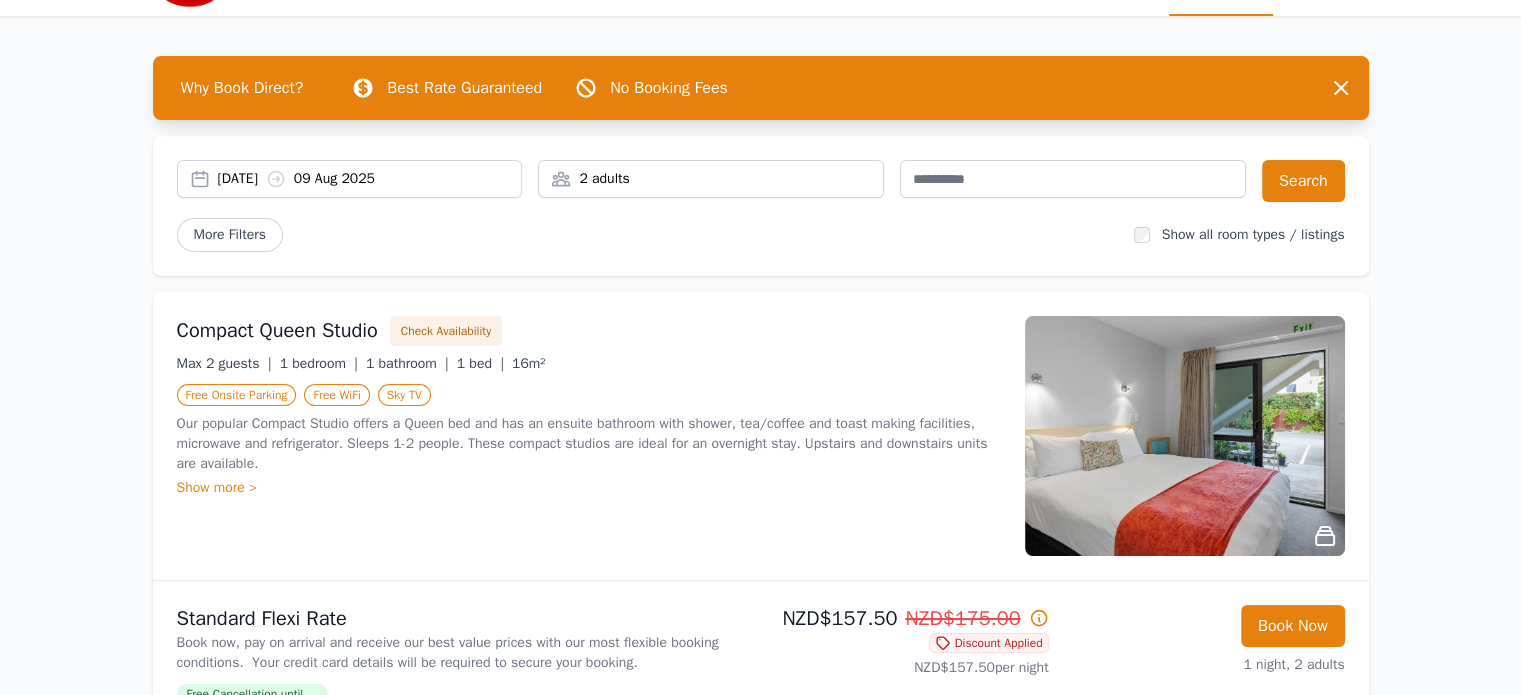 click on "[DATE] [DATE]" at bounding box center (370, 179) 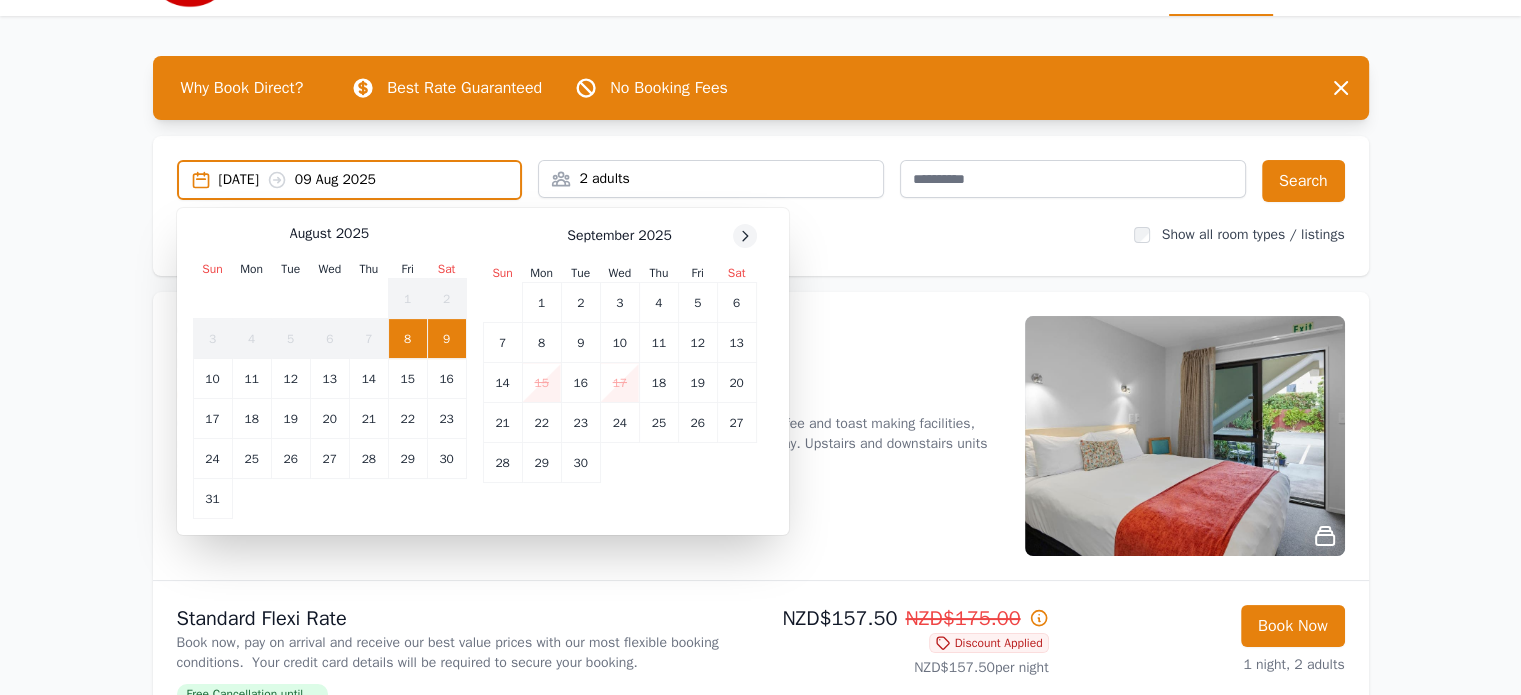 click 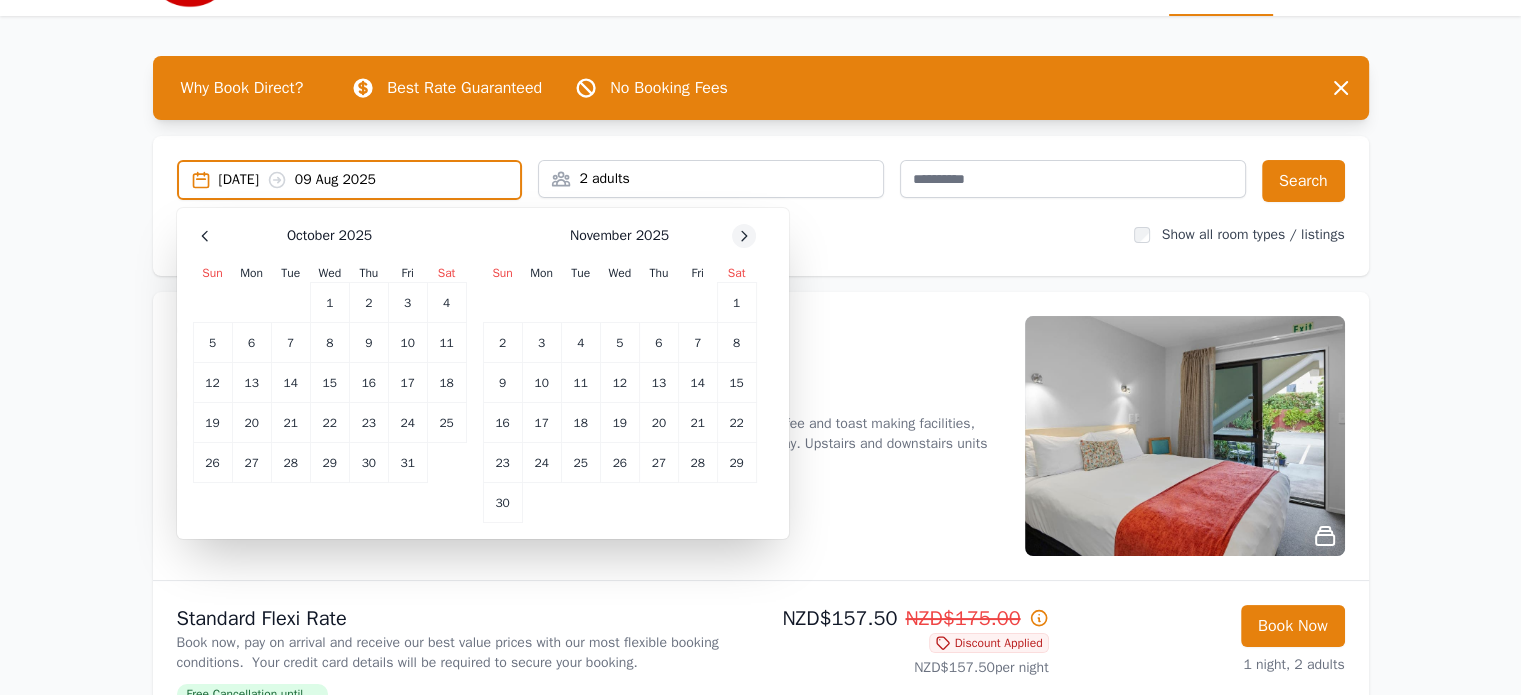 click 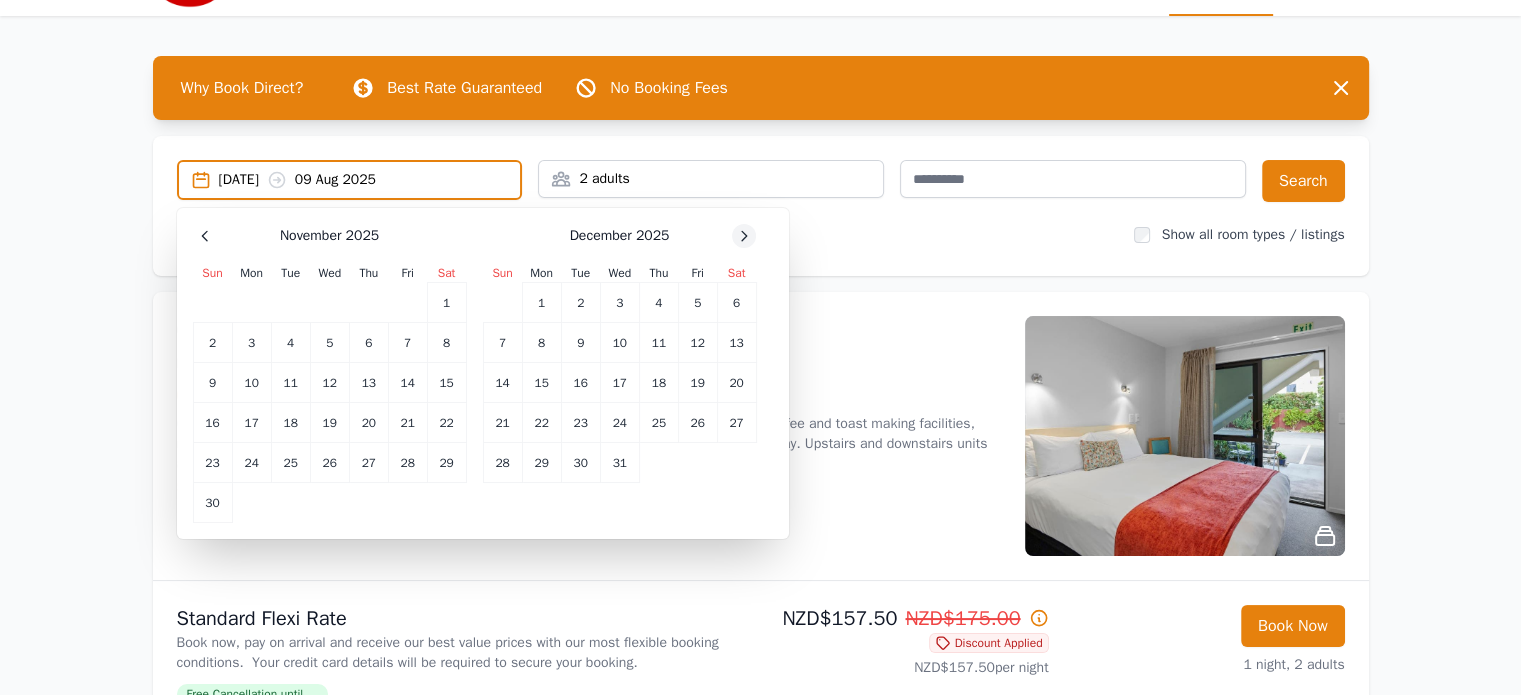 click 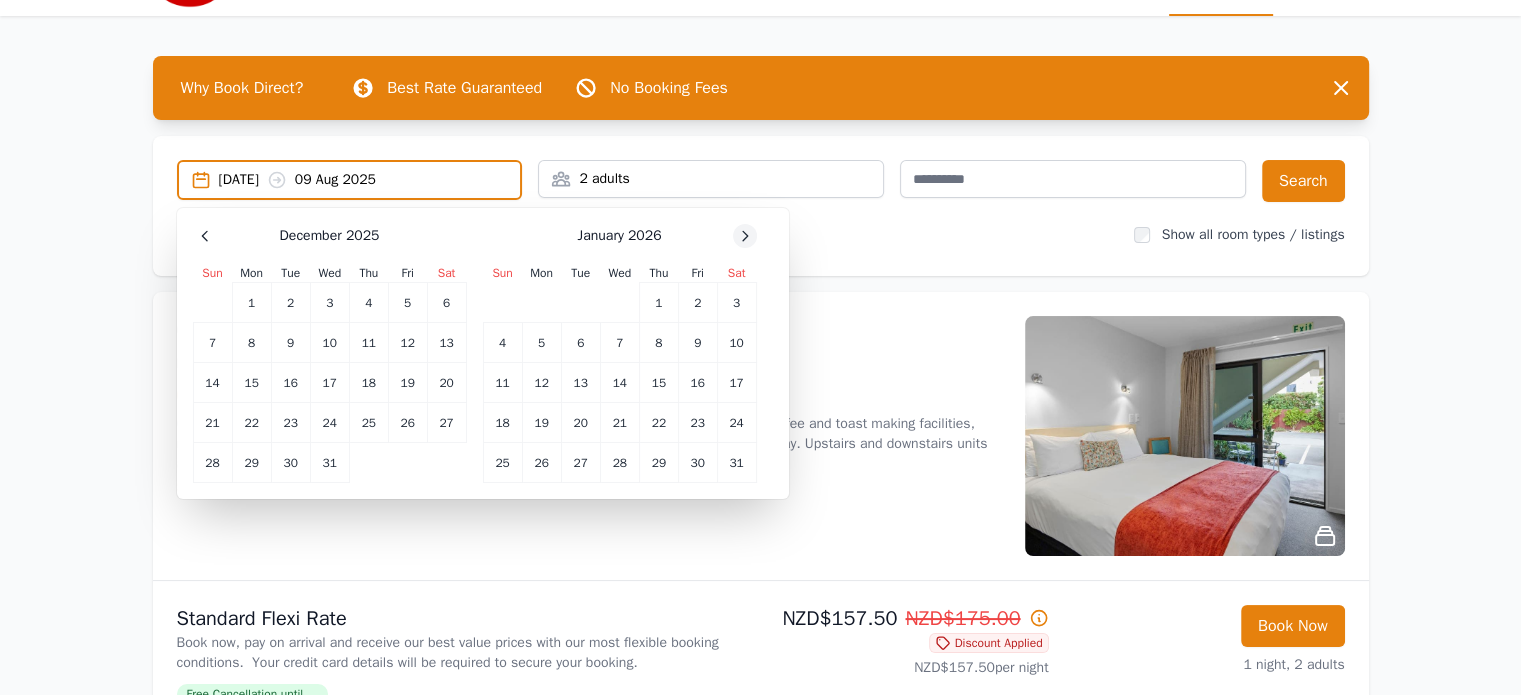 click 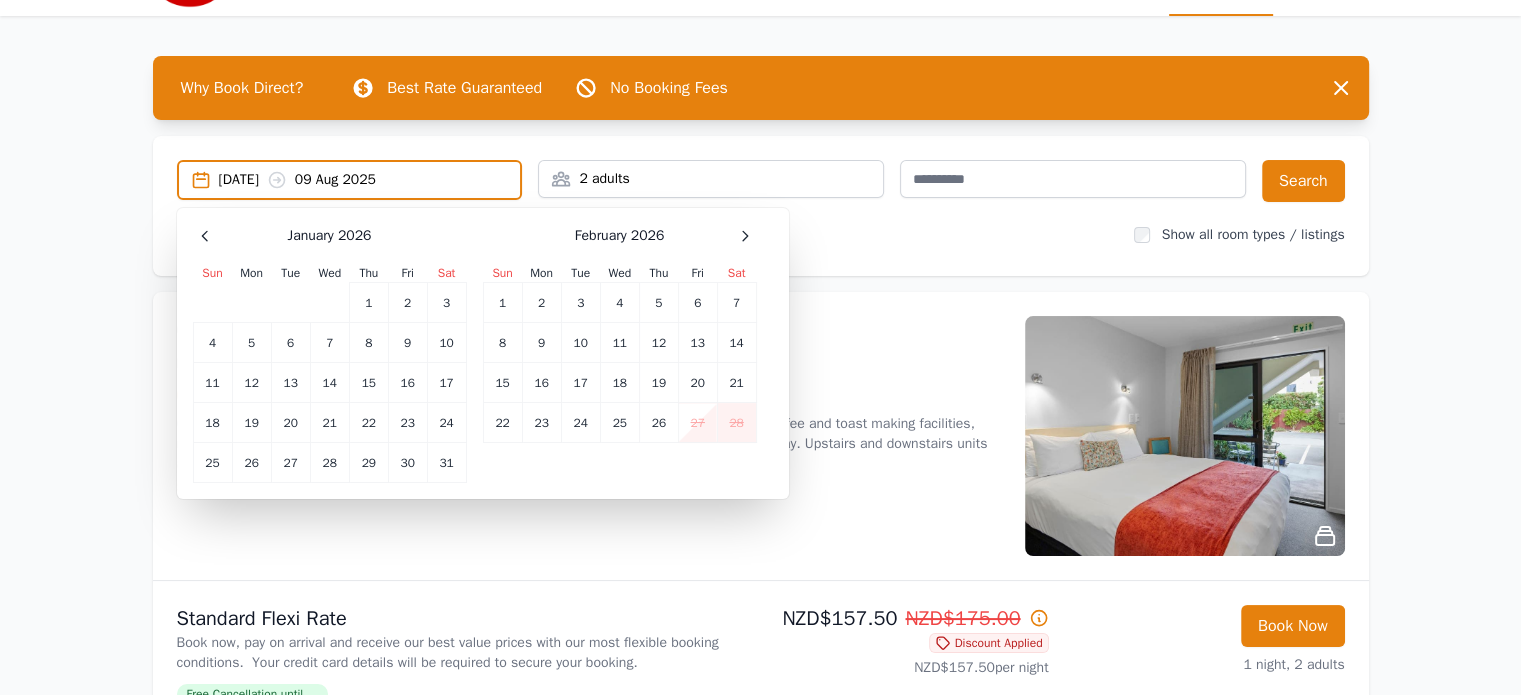 click at bounding box center [745, 236] 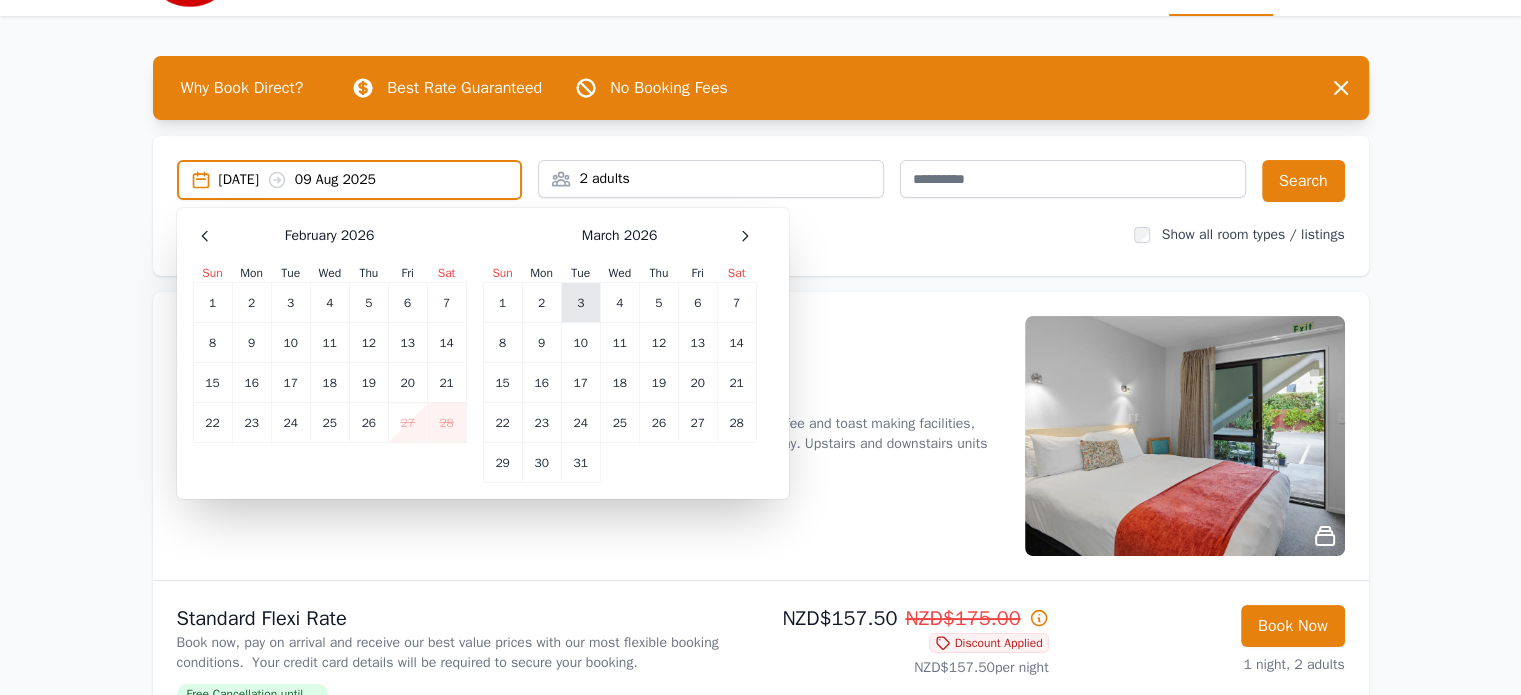 drag, startPoint x: 573, startPoint y: 307, endPoint x: 592, endPoint y: 302, distance: 19.646883 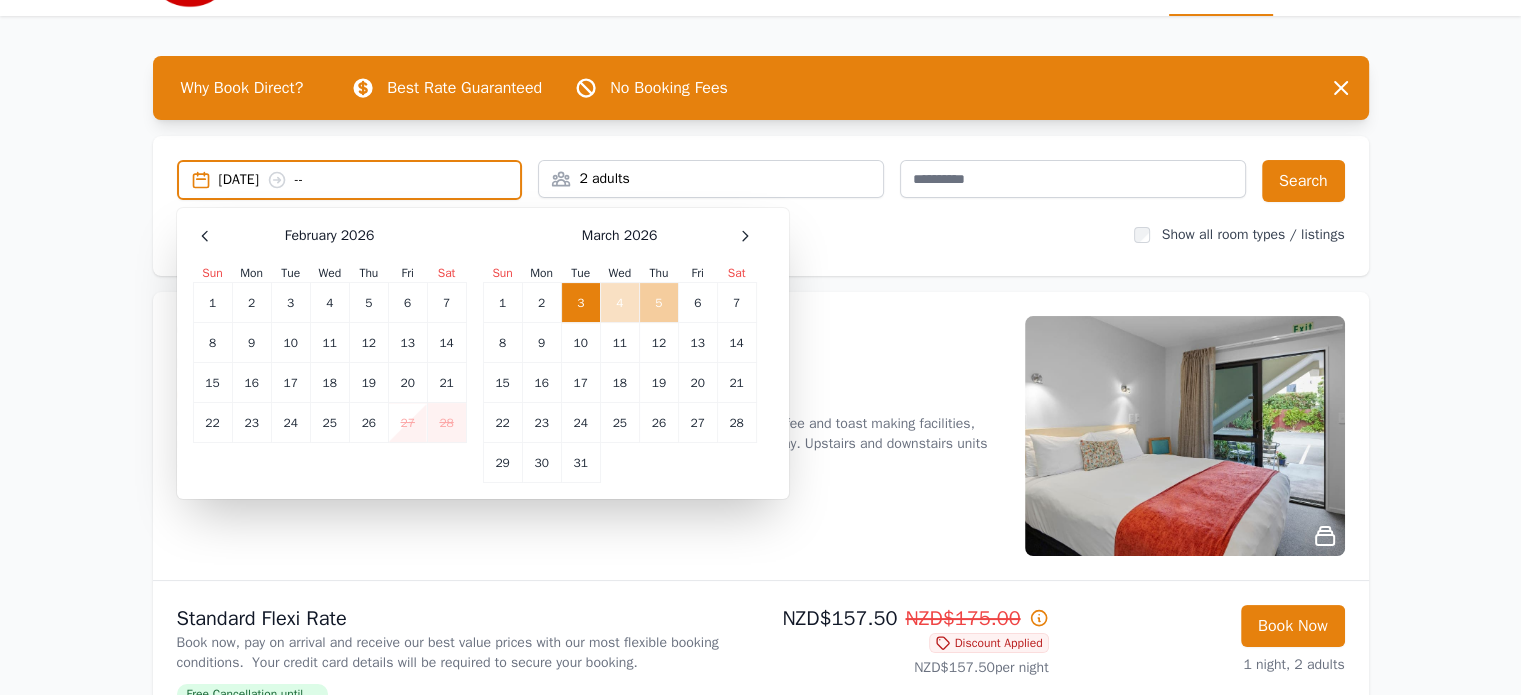 click on "5" at bounding box center [658, 303] 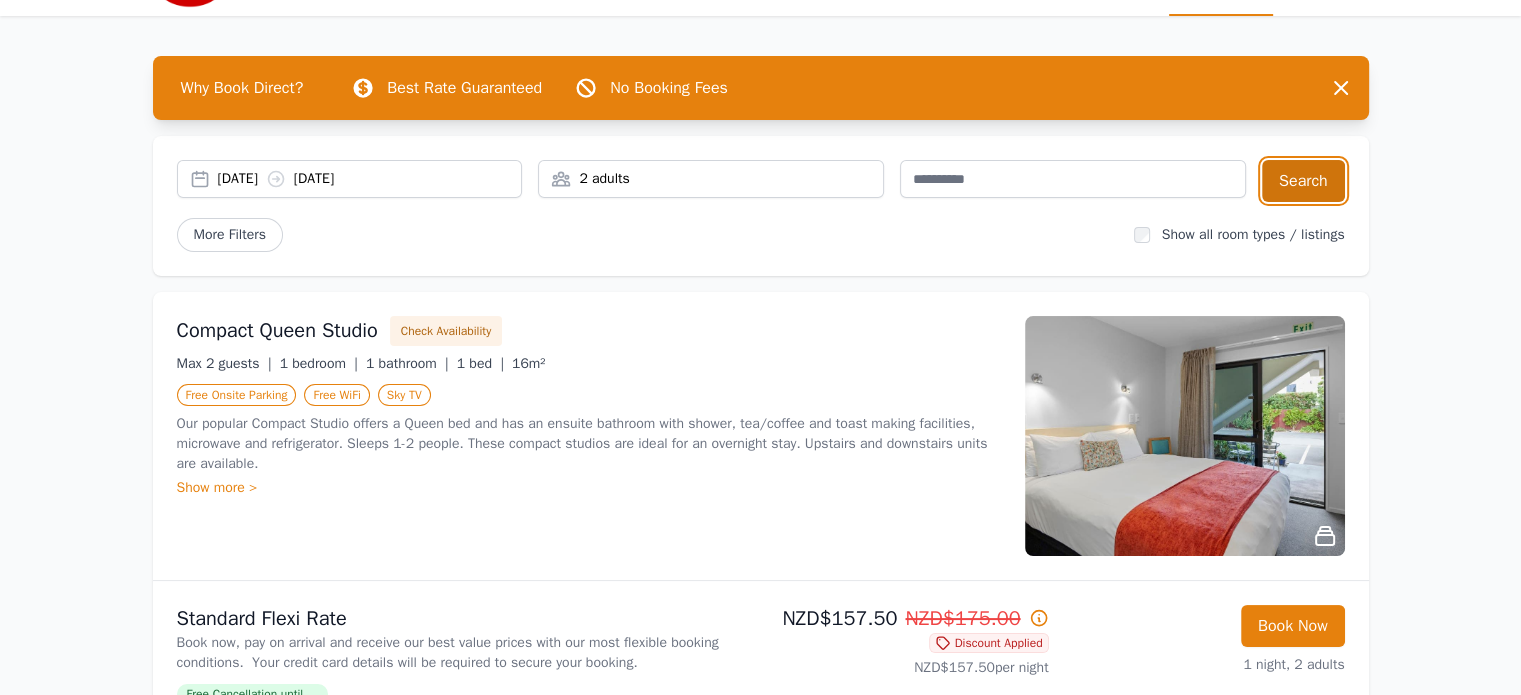 click on "Search" at bounding box center (1303, 181) 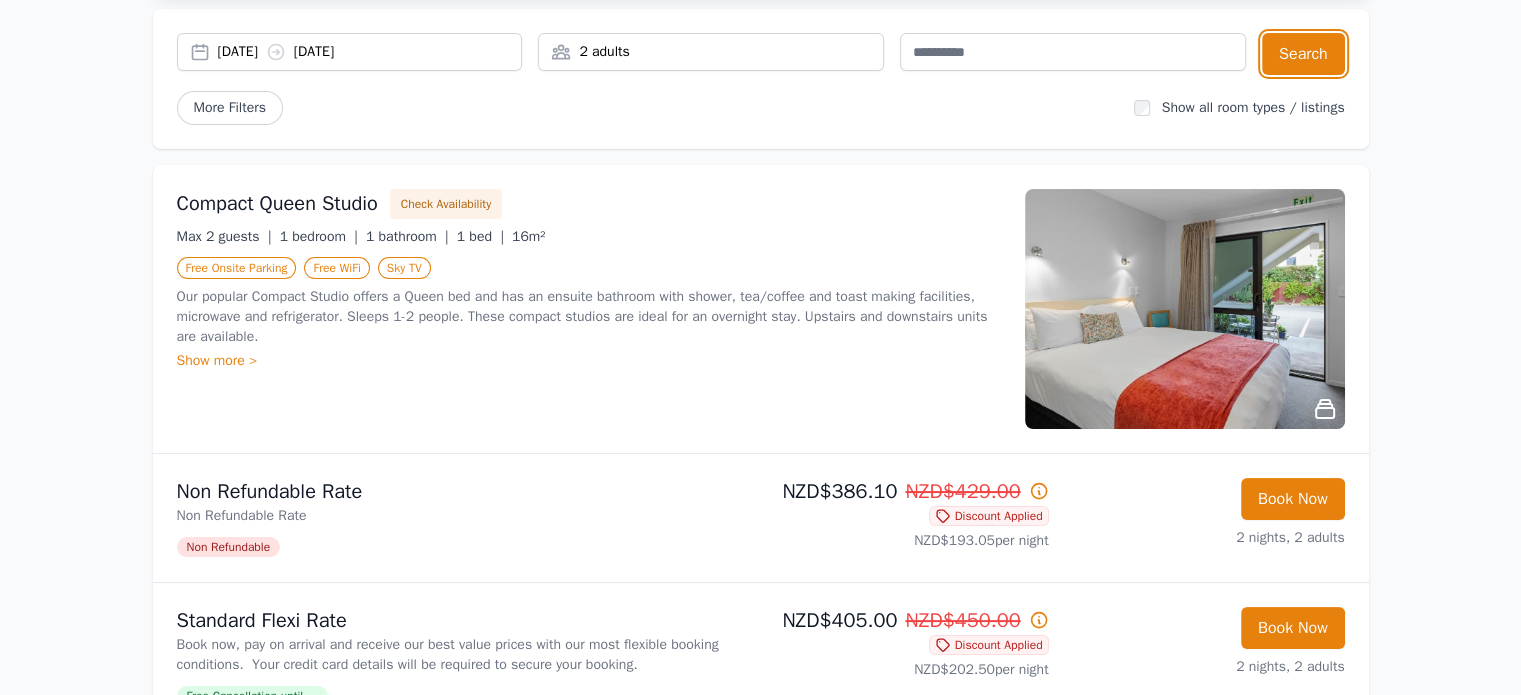 scroll, scrollTop: 0, scrollLeft: 0, axis: both 